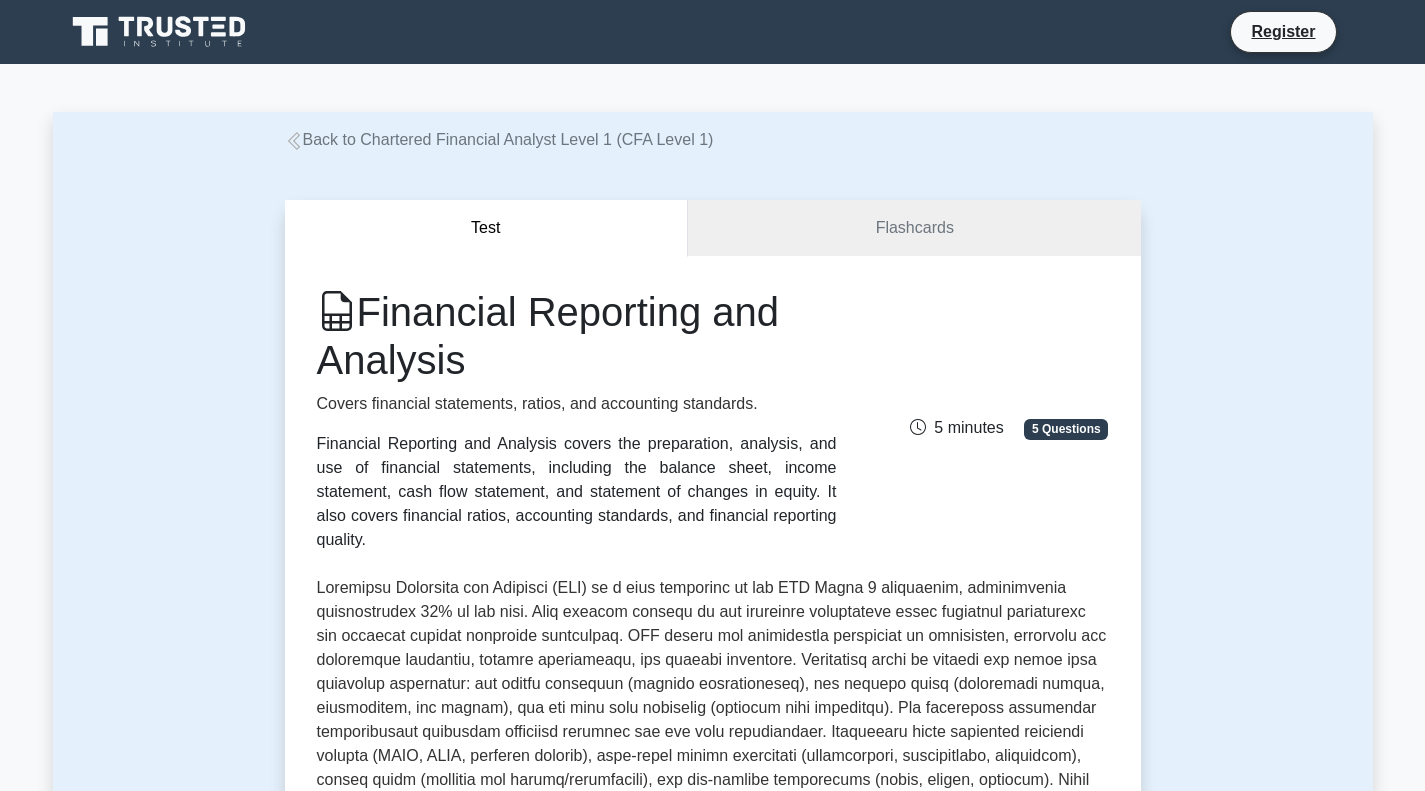 scroll, scrollTop: 0, scrollLeft: 0, axis: both 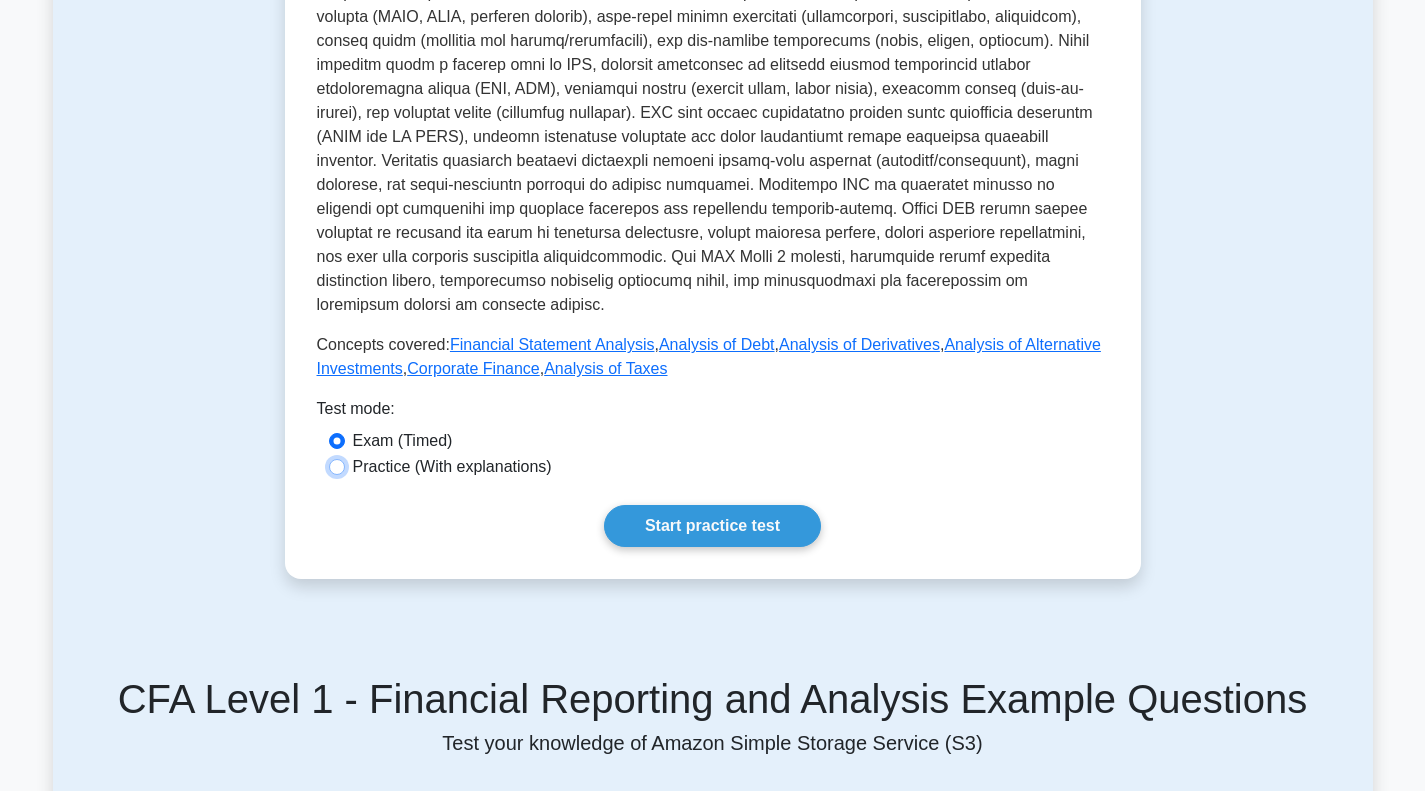 click on "Practice (With explanations)" at bounding box center [337, 467] 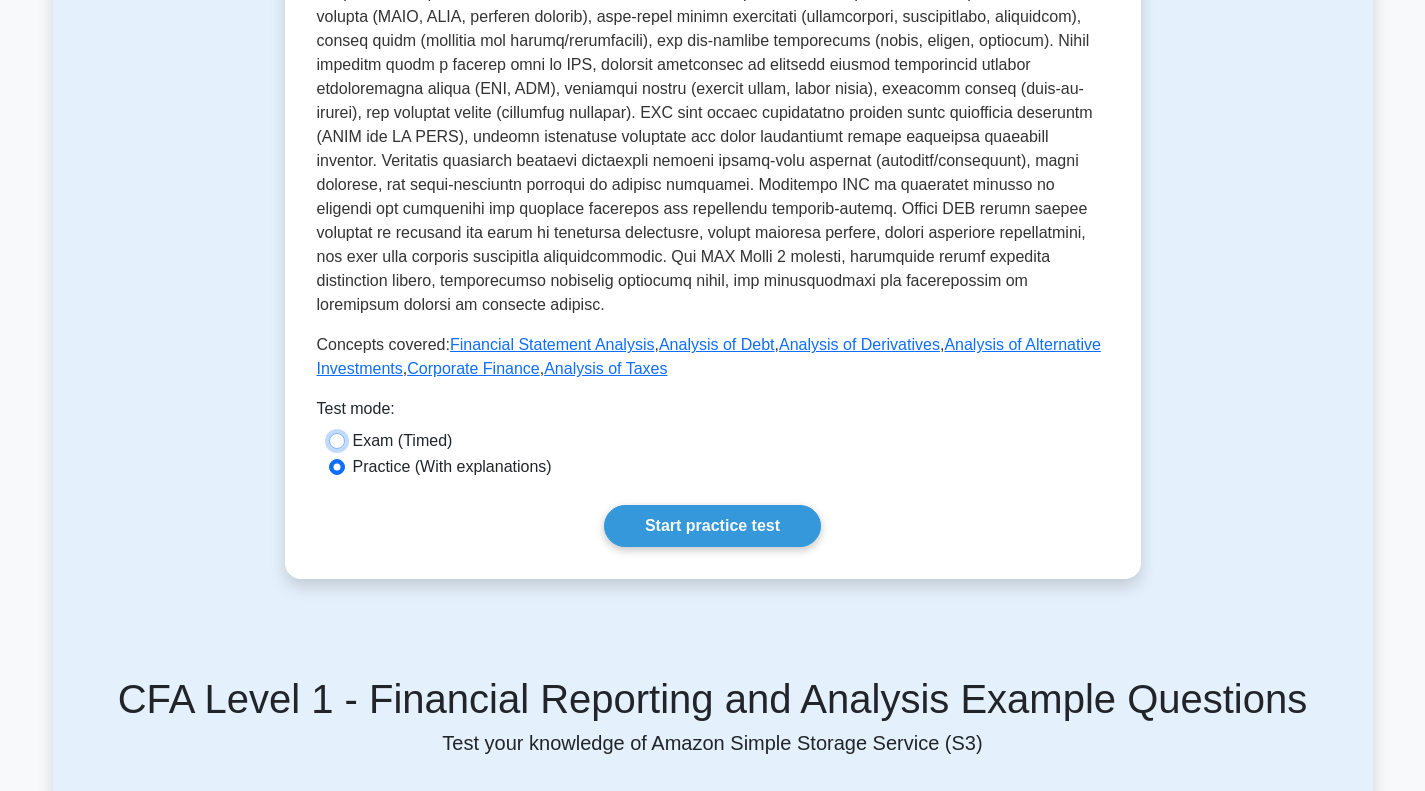 click on "Exam (Timed)" at bounding box center (337, 441) 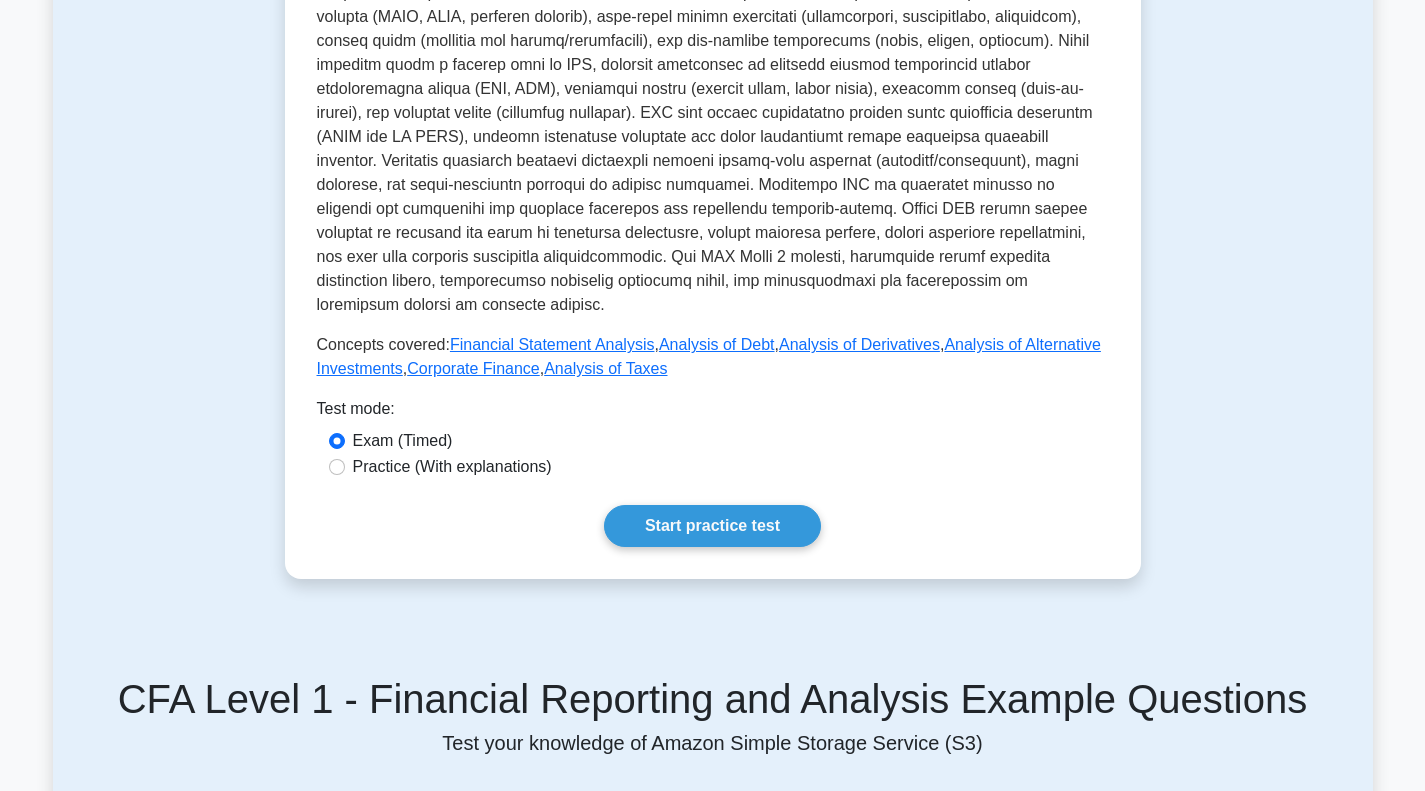 click on "Start practice test" at bounding box center [712, 526] 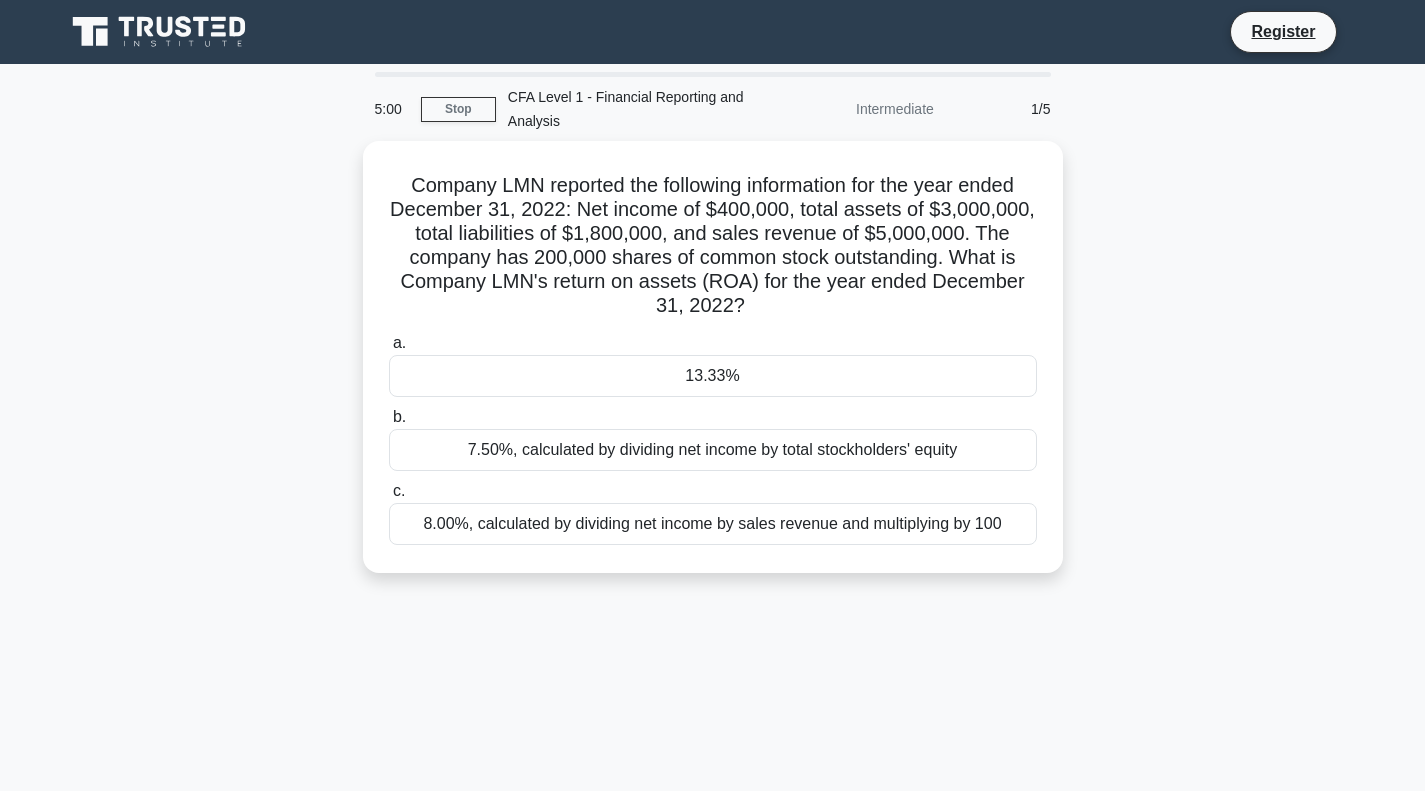 scroll, scrollTop: 0, scrollLeft: 0, axis: both 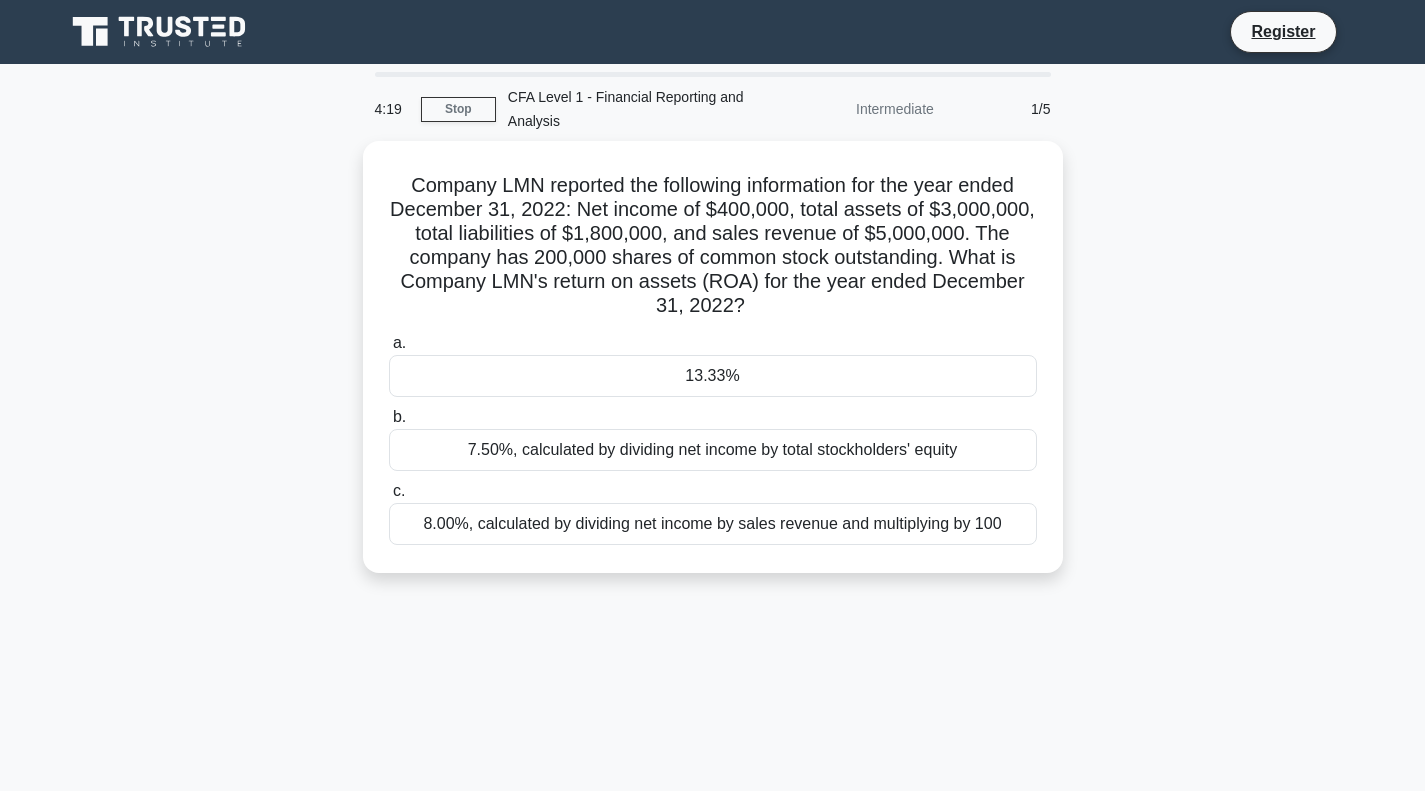 click on "13.33%" at bounding box center (713, 376) 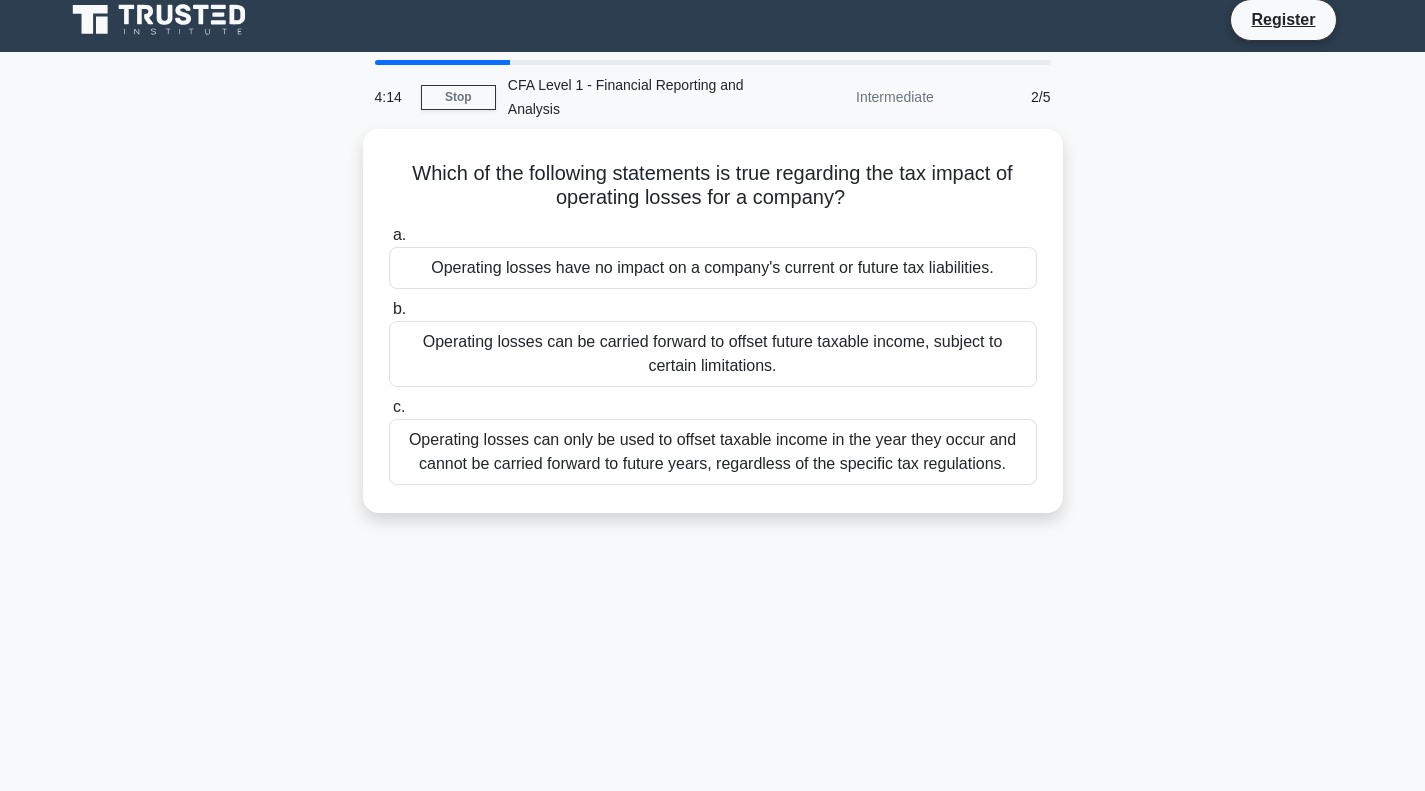 scroll, scrollTop: 0, scrollLeft: 0, axis: both 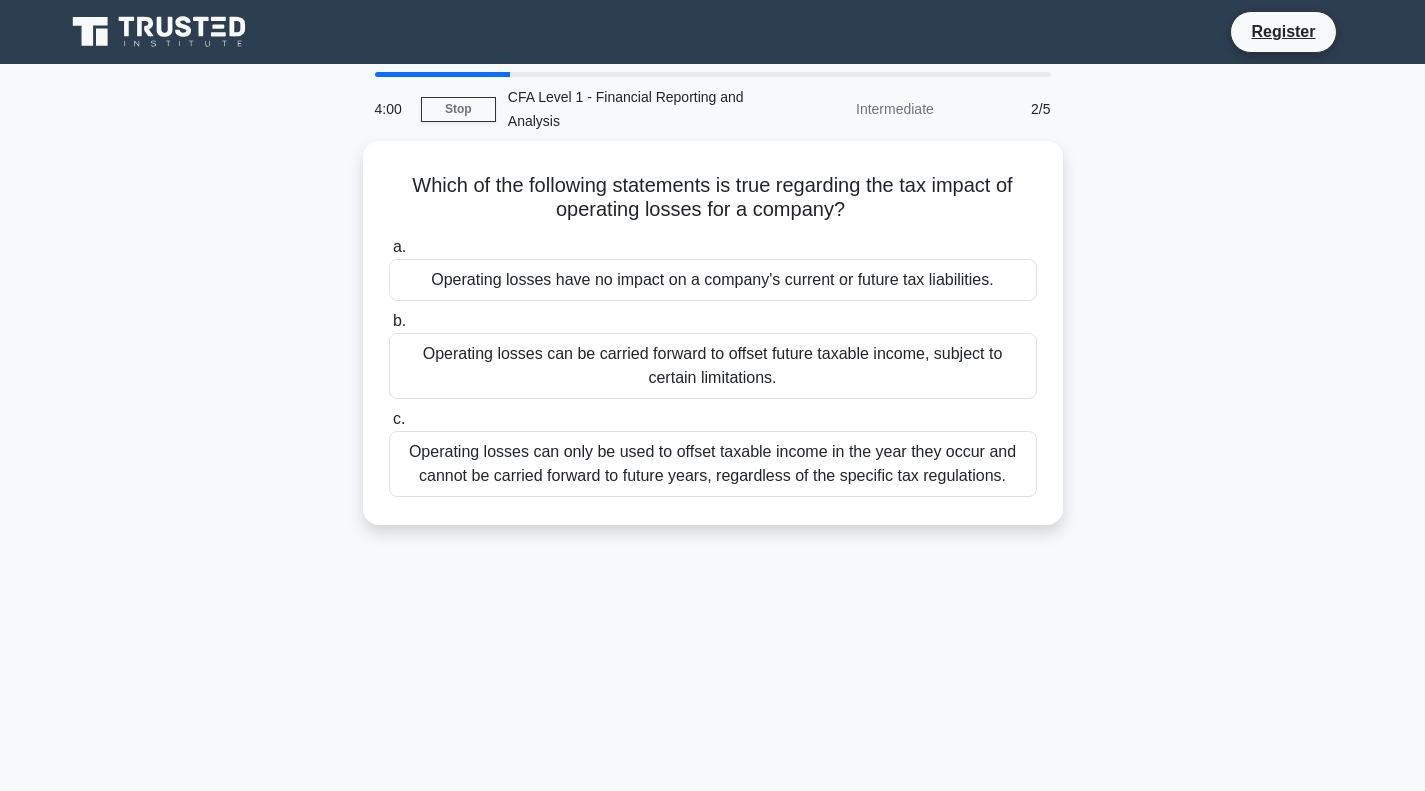 click on "Operating losses can be carried forward to offset future taxable income, subject to certain limitations." at bounding box center (713, 366) 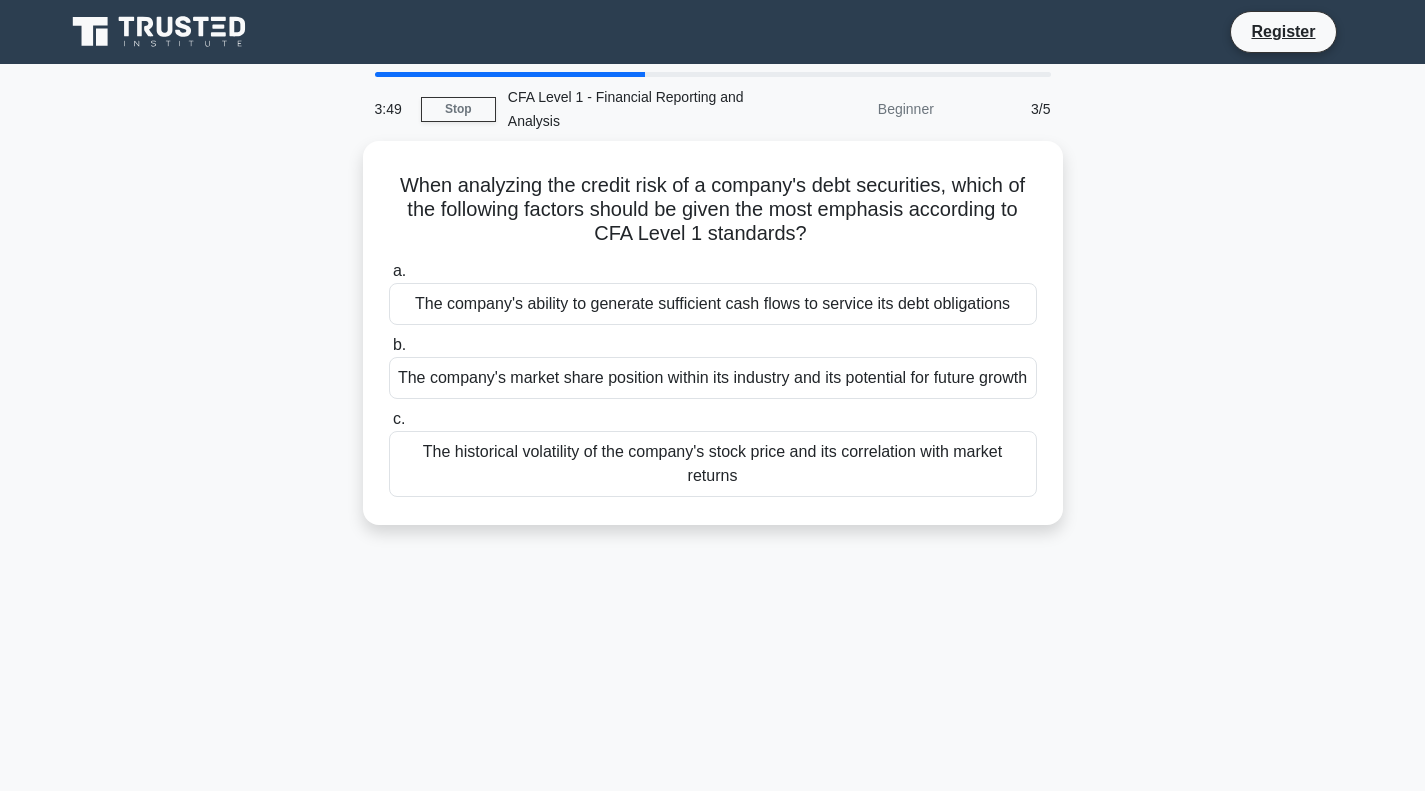 click on "The company's ability to generate sufficient cash flows to service its debt obligations" at bounding box center [713, 304] 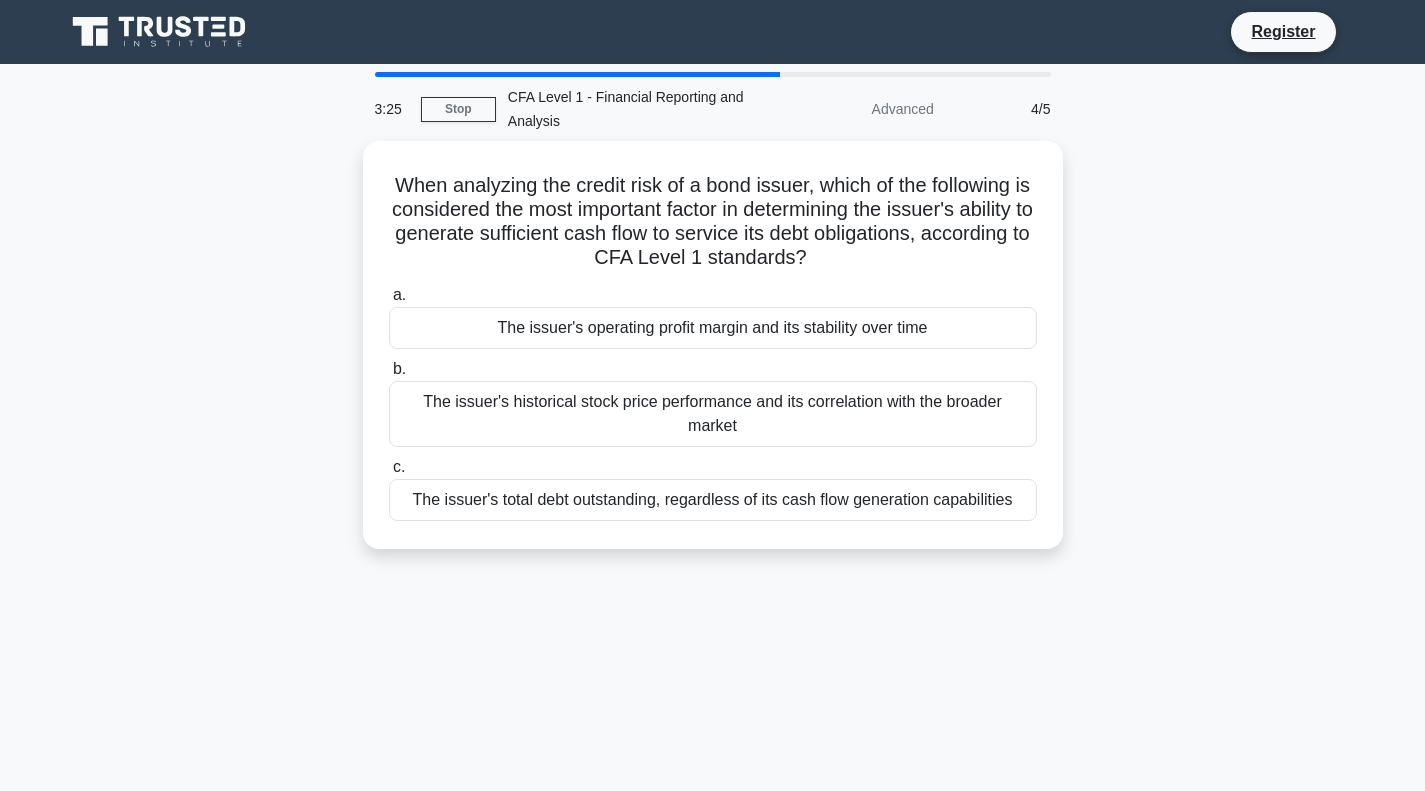 click on "The issuer's operating profit margin and its stability over time" at bounding box center (713, 328) 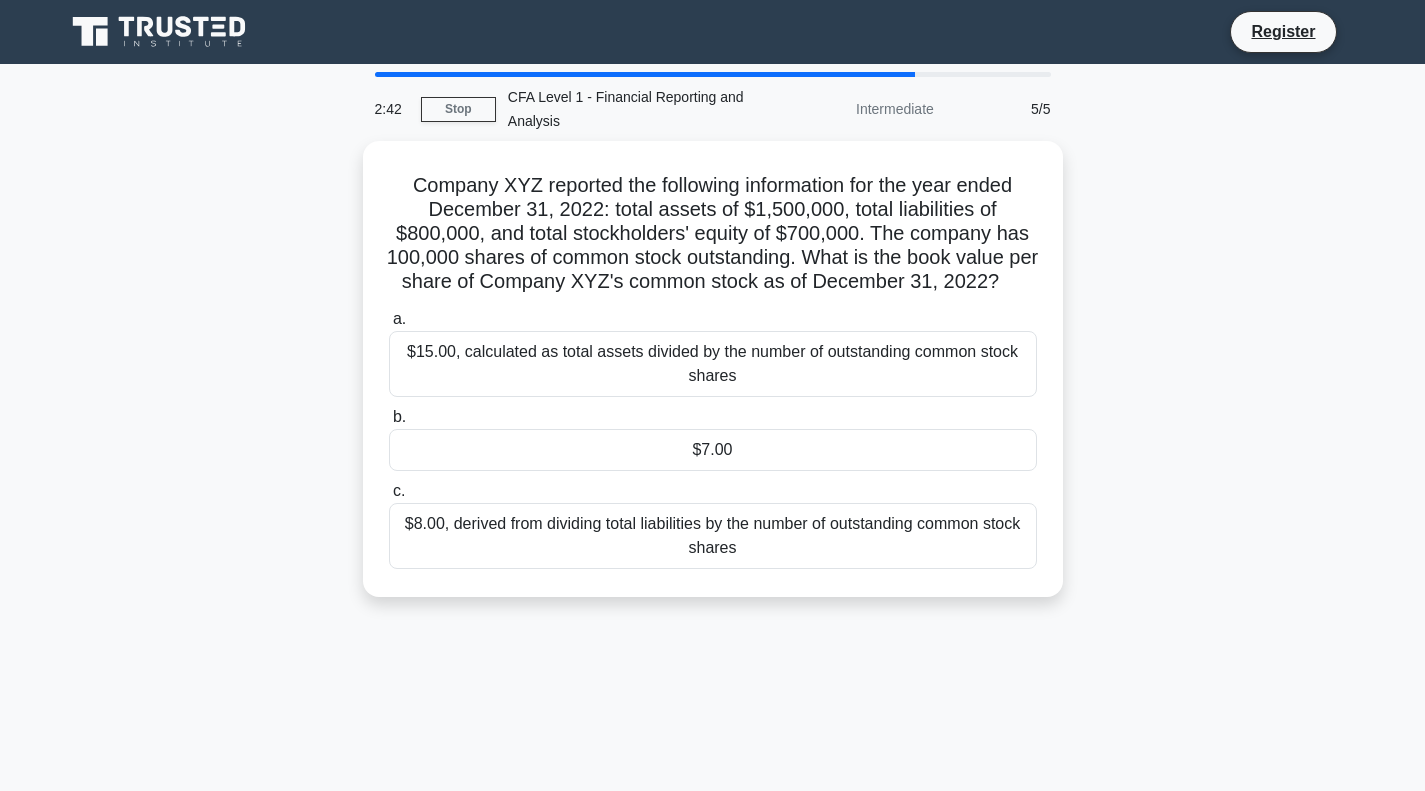 click on "$7.00" at bounding box center [713, 450] 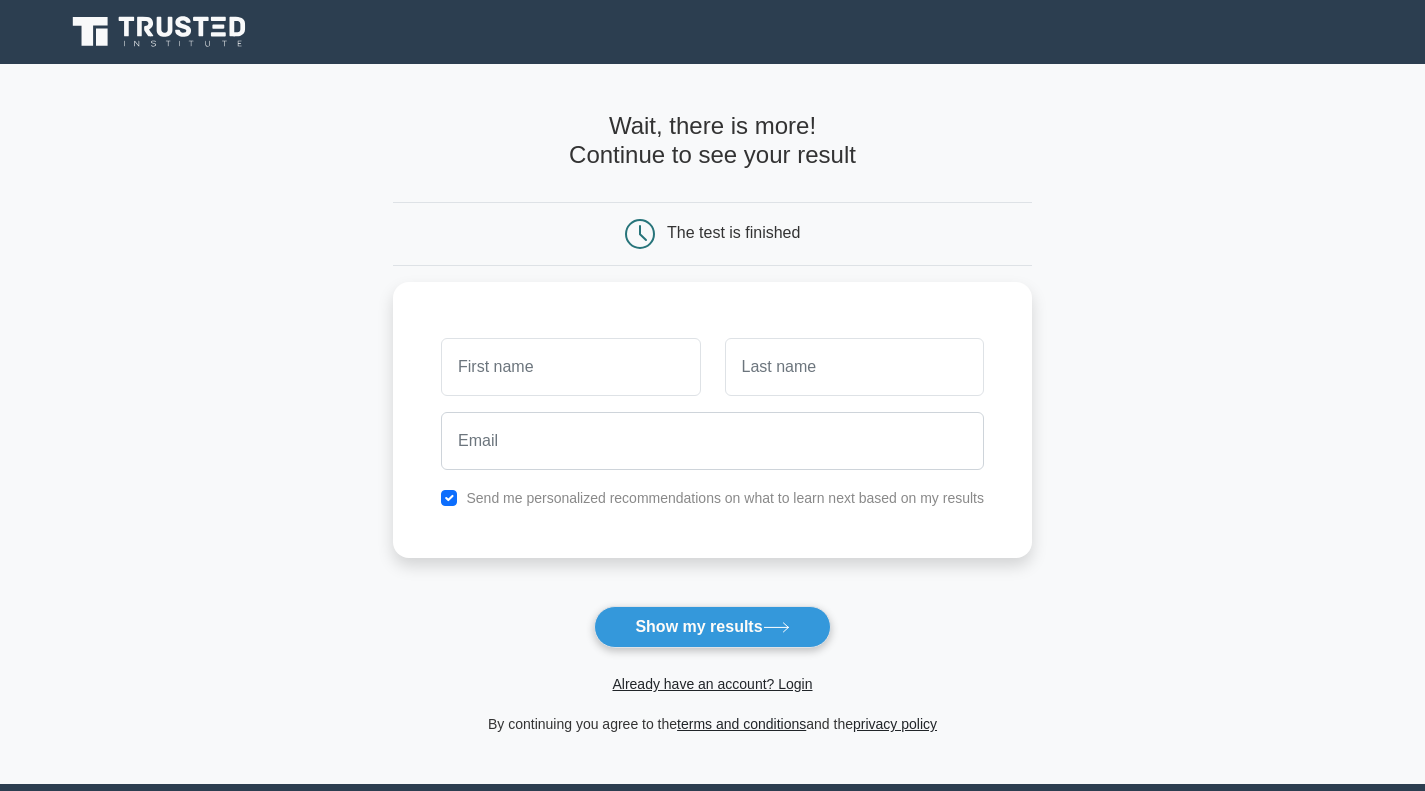 scroll, scrollTop: 0, scrollLeft: 0, axis: both 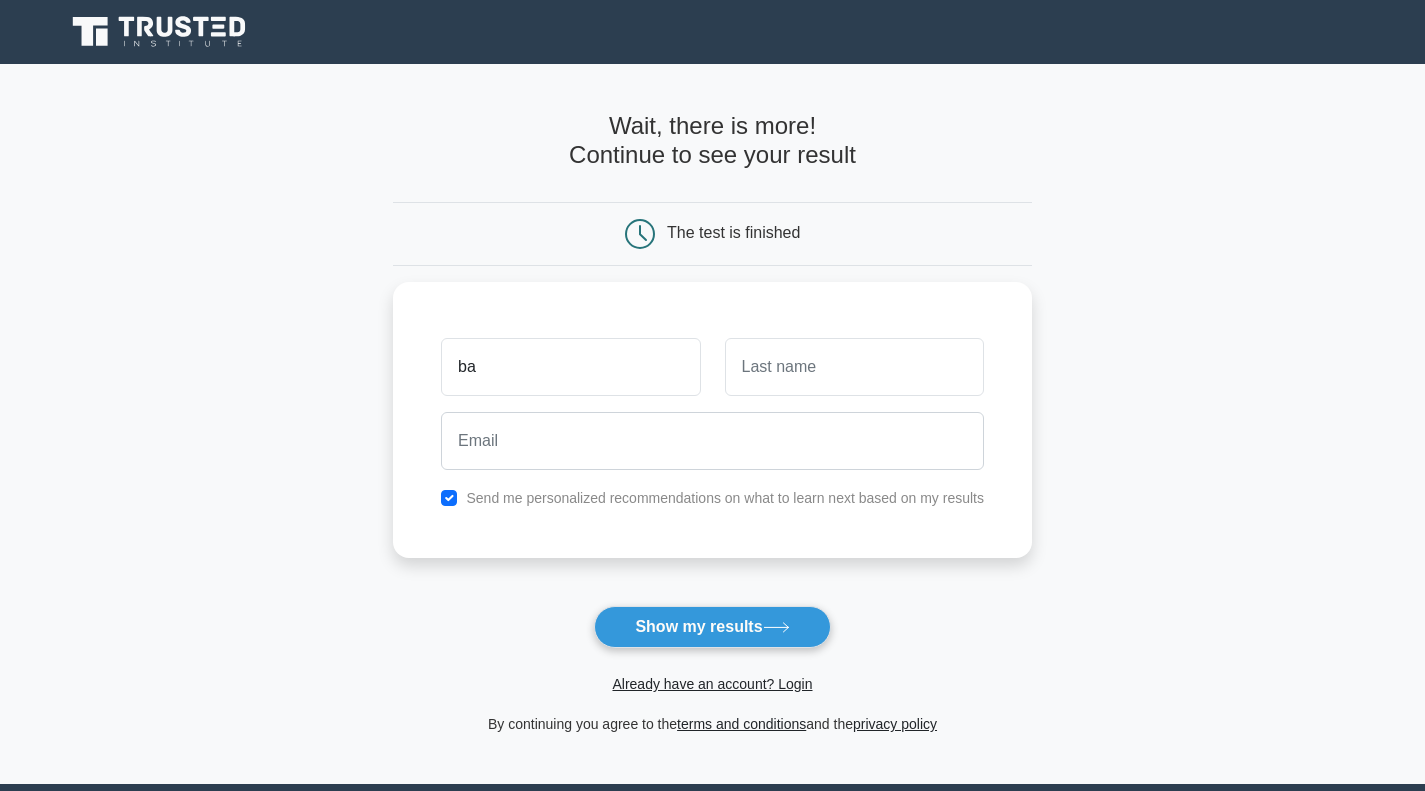 type on "[FIRST] [LAST]" 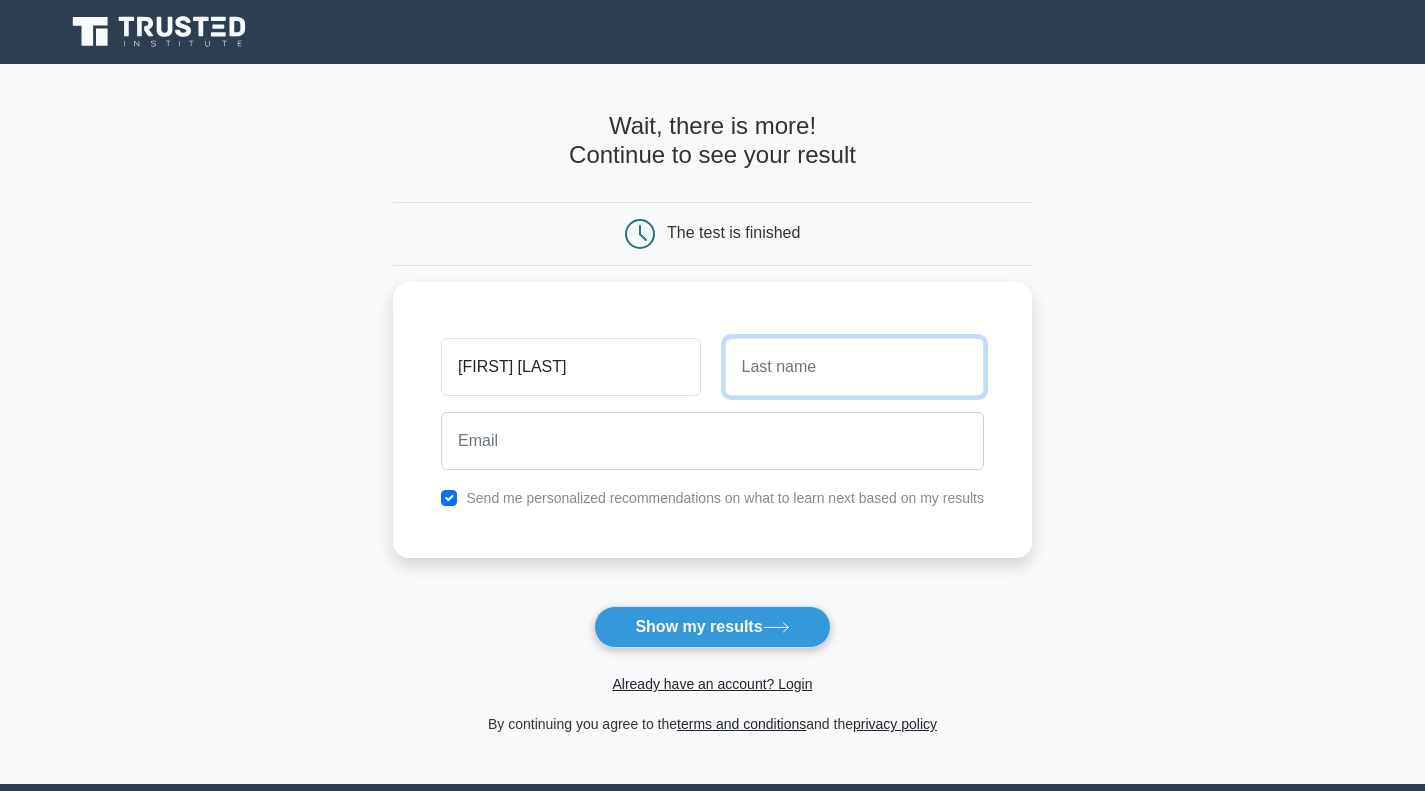 click at bounding box center (854, 367) 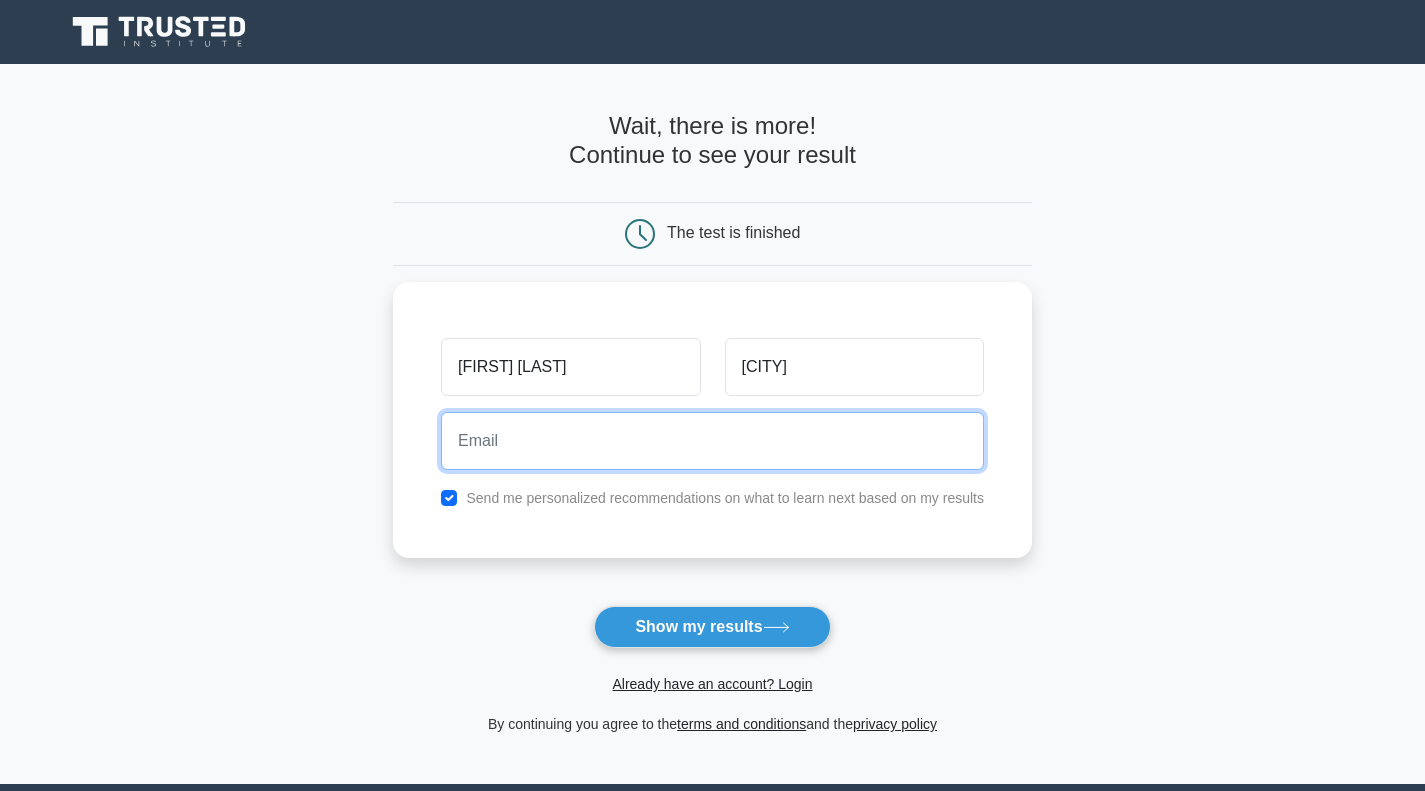 click at bounding box center (712, 441) 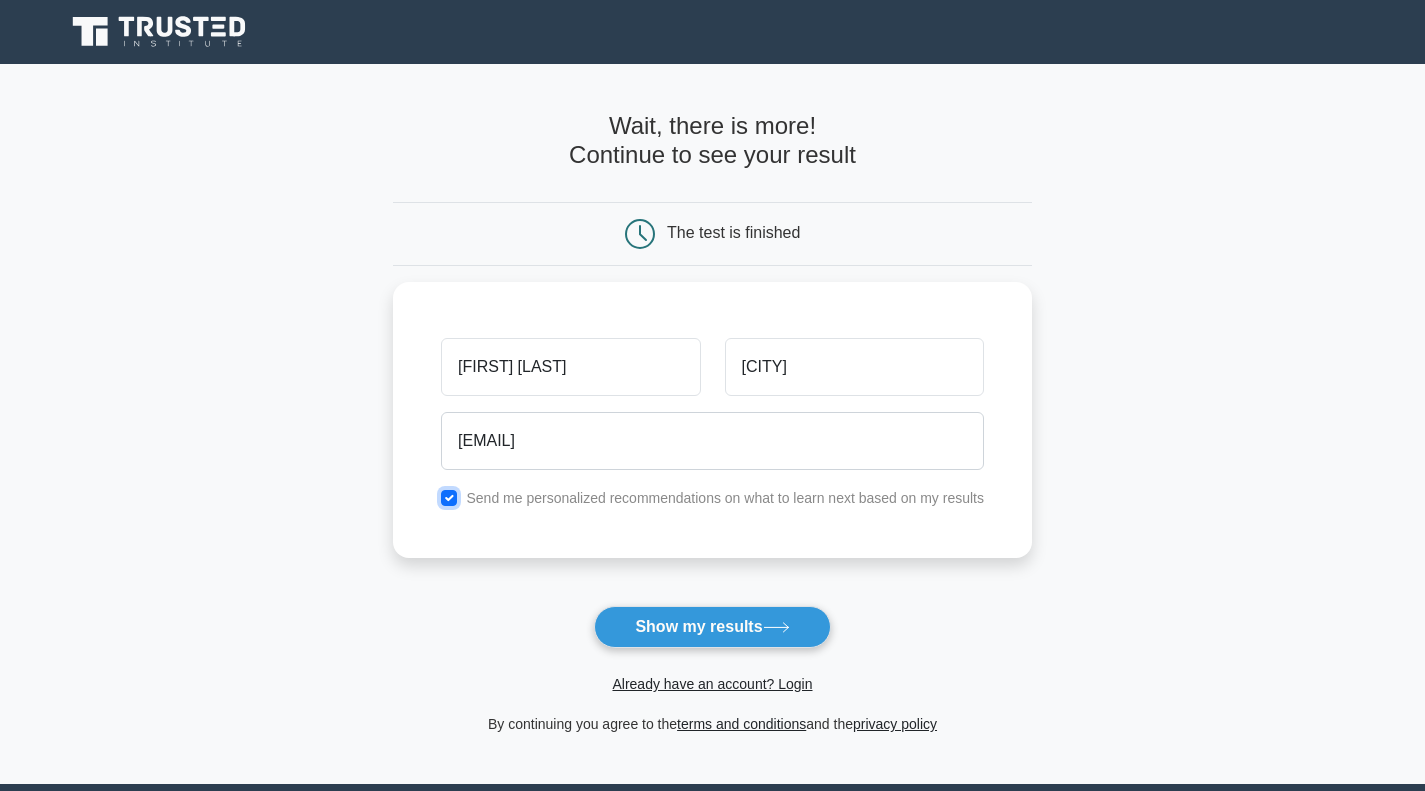 click at bounding box center (449, 498) 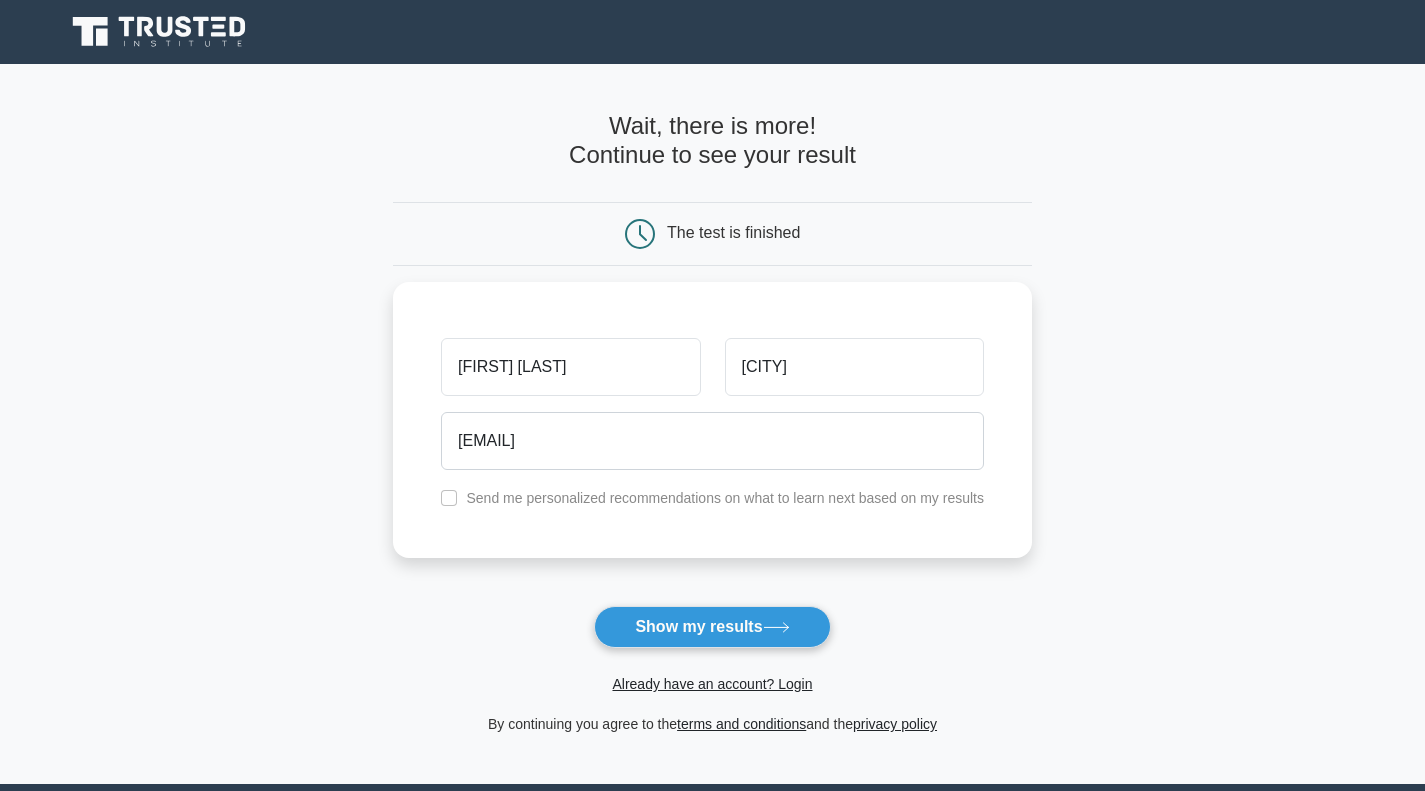 click on "Show my results" at bounding box center [712, 627] 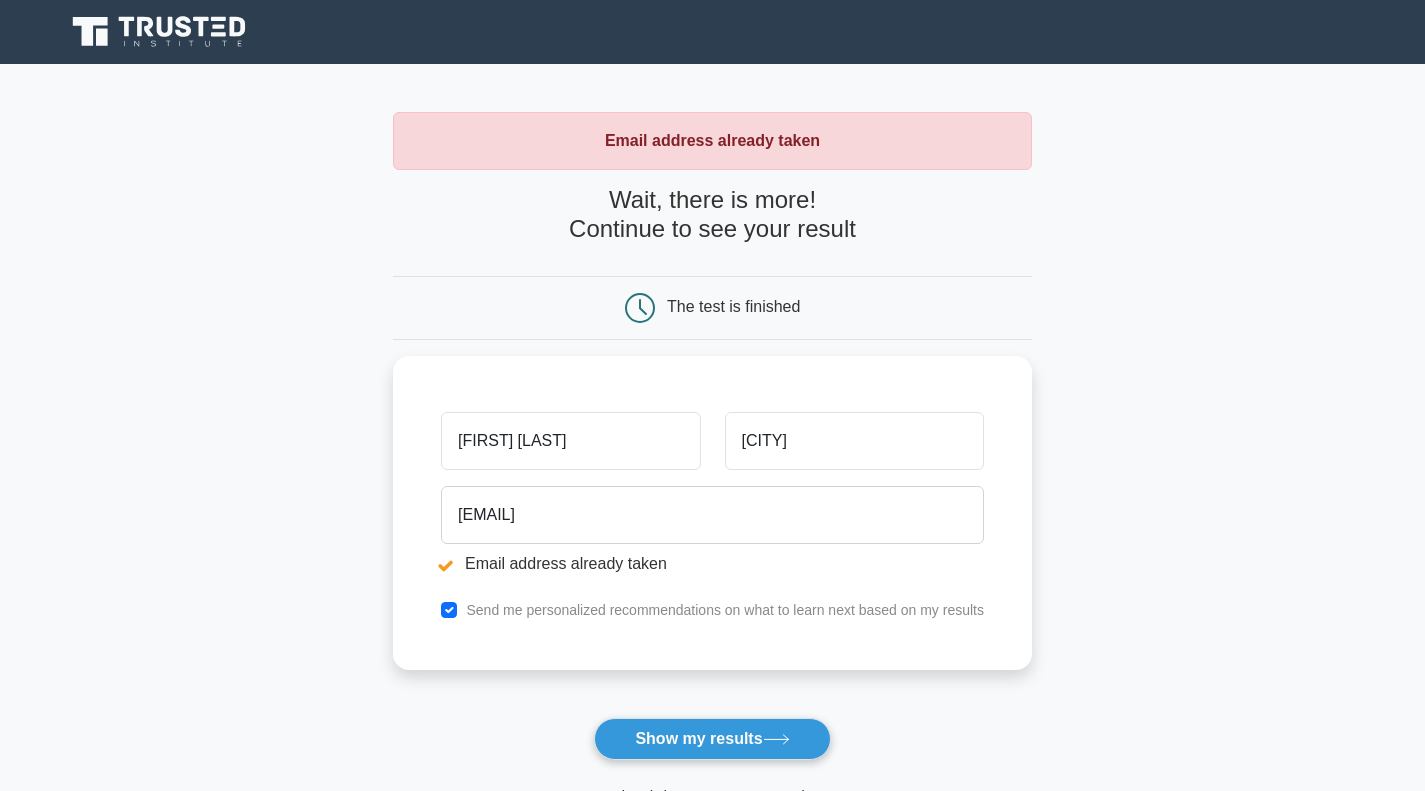 scroll, scrollTop: 0, scrollLeft: 0, axis: both 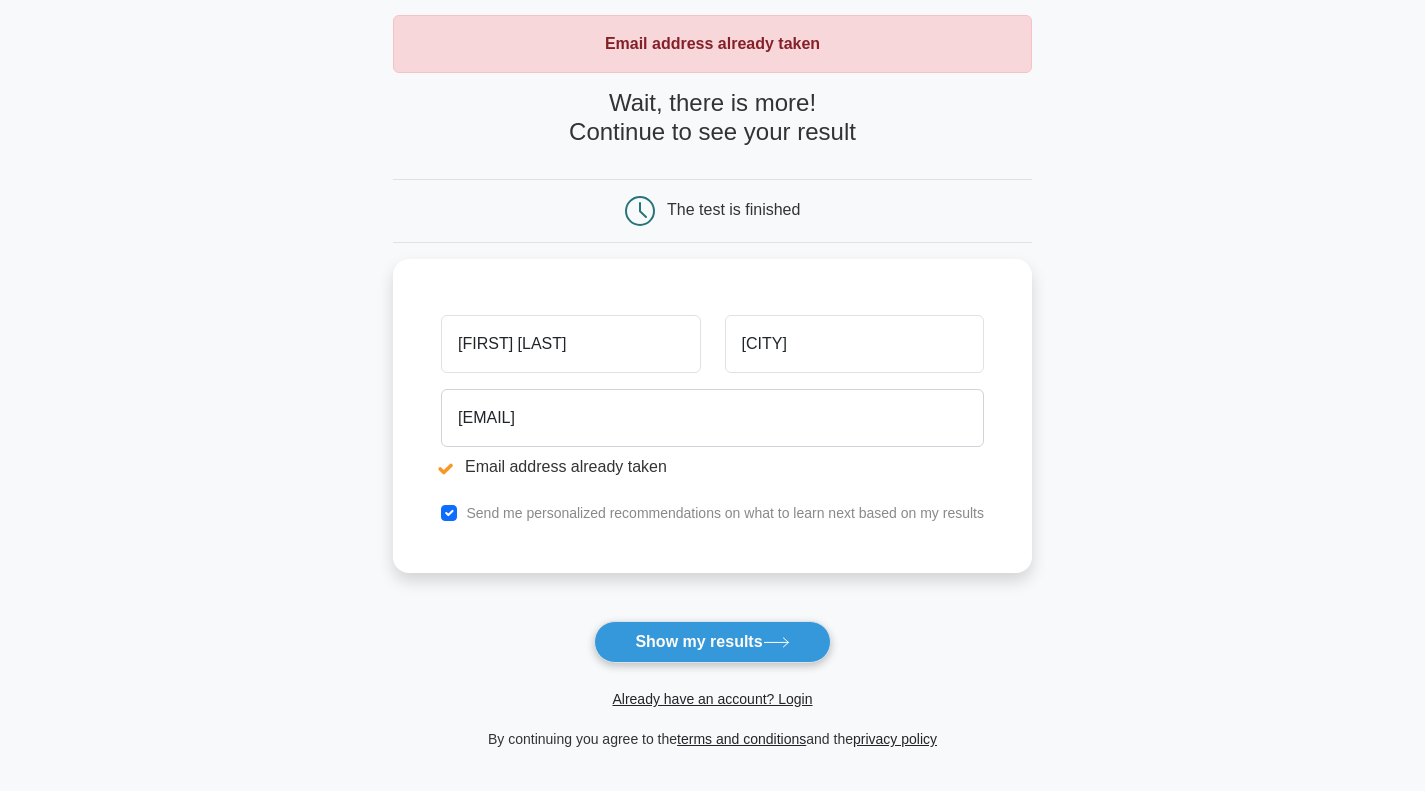 click on "Already have an account? Login" at bounding box center (712, 699) 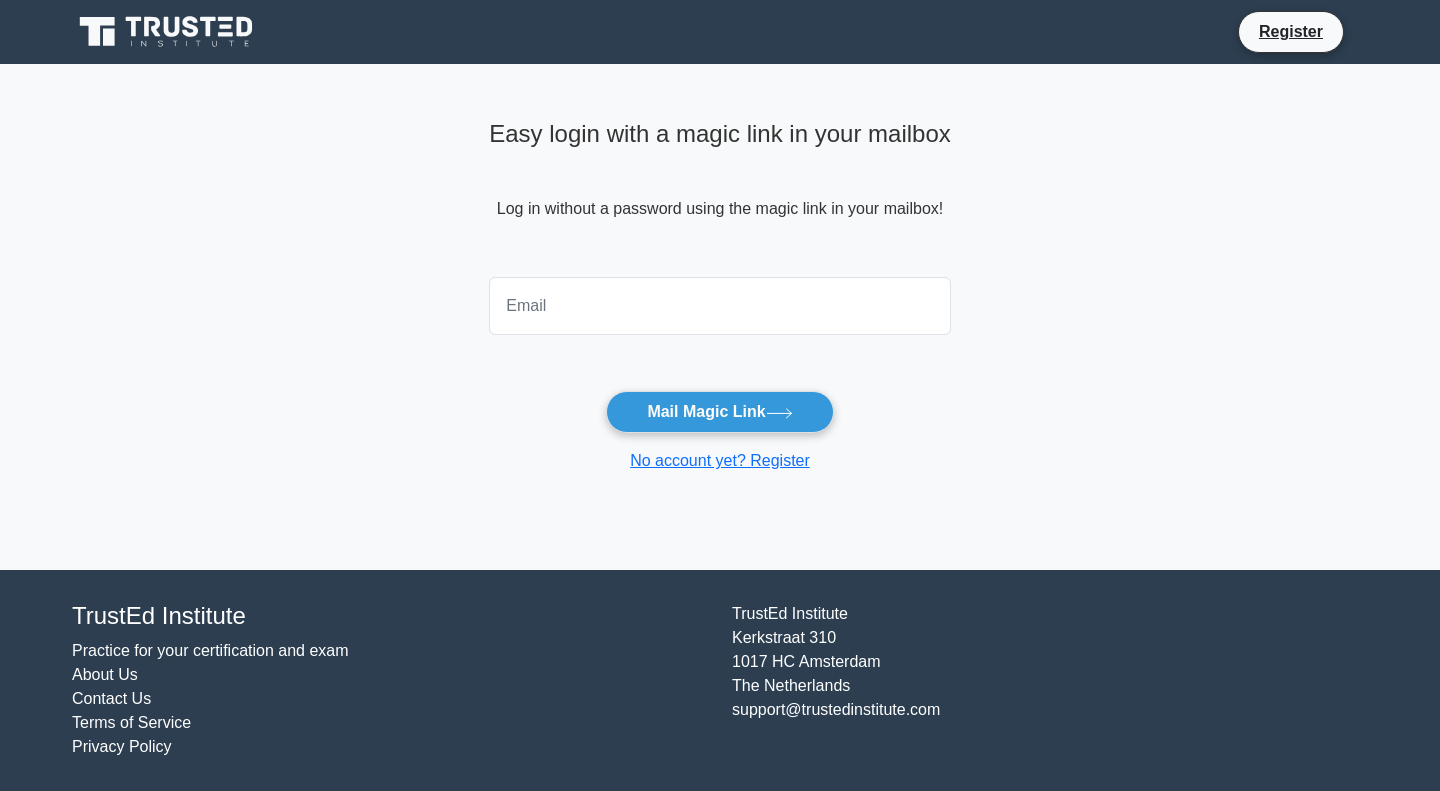 scroll, scrollTop: 0, scrollLeft: 0, axis: both 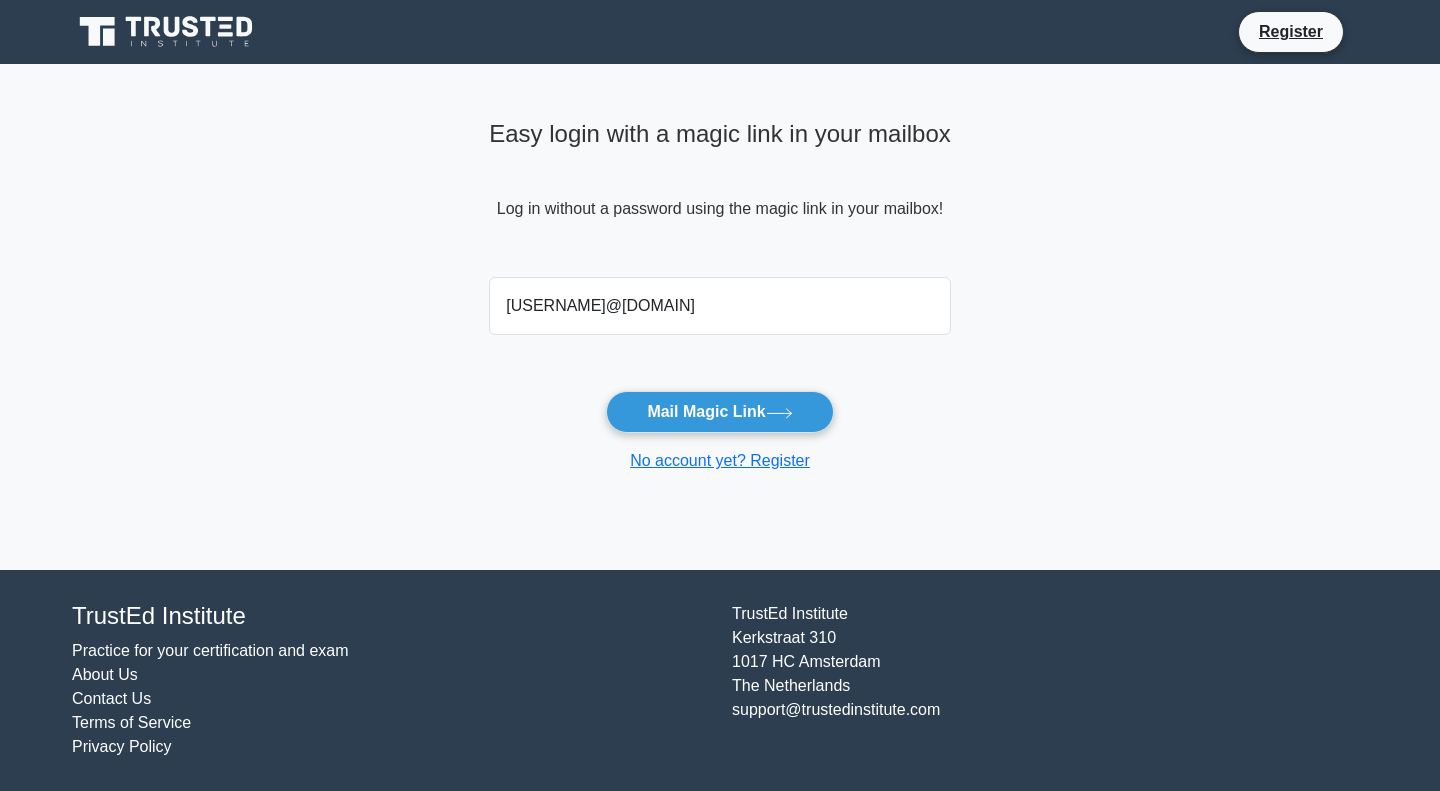 click on "Mail Magic Link" at bounding box center (719, 412) 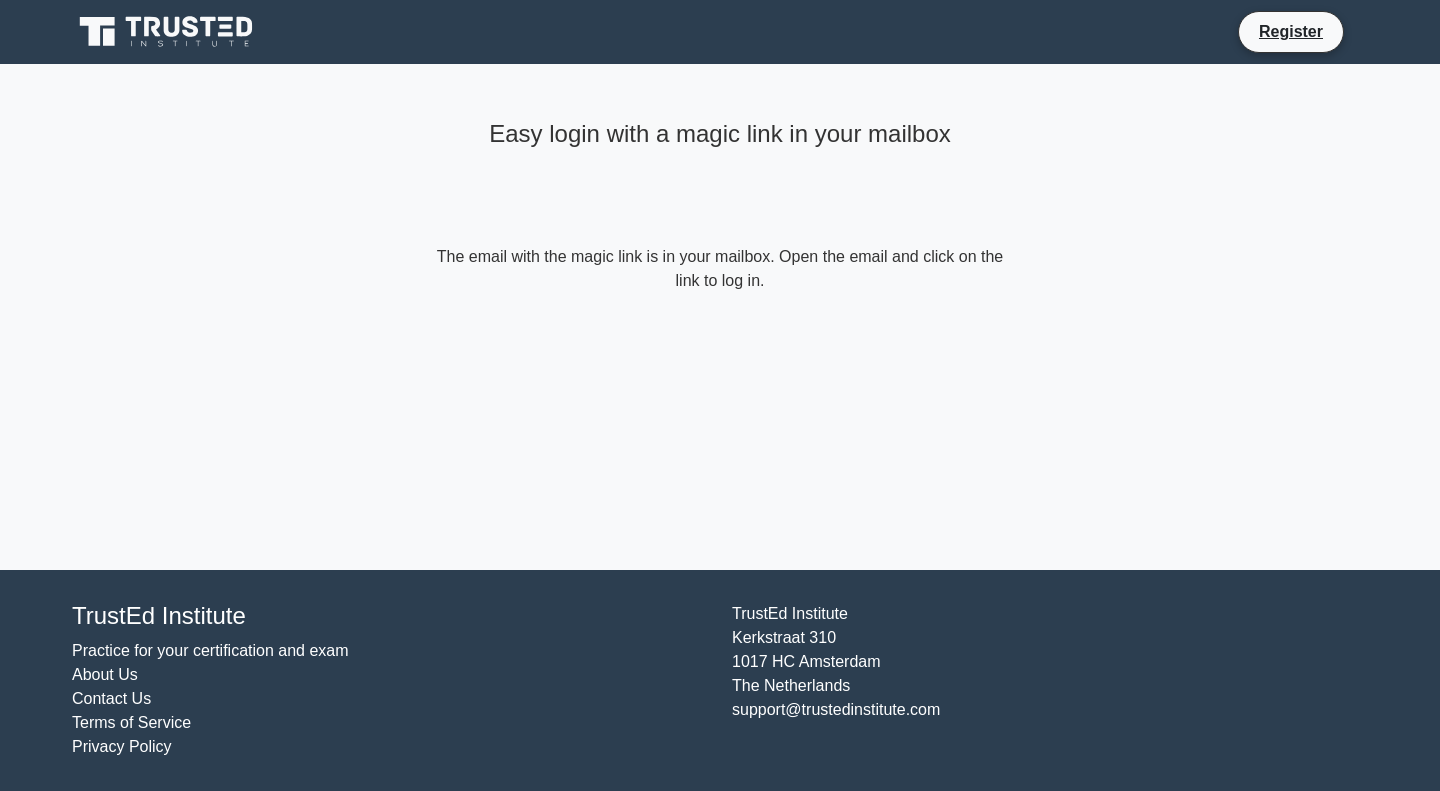 scroll, scrollTop: 0, scrollLeft: 0, axis: both 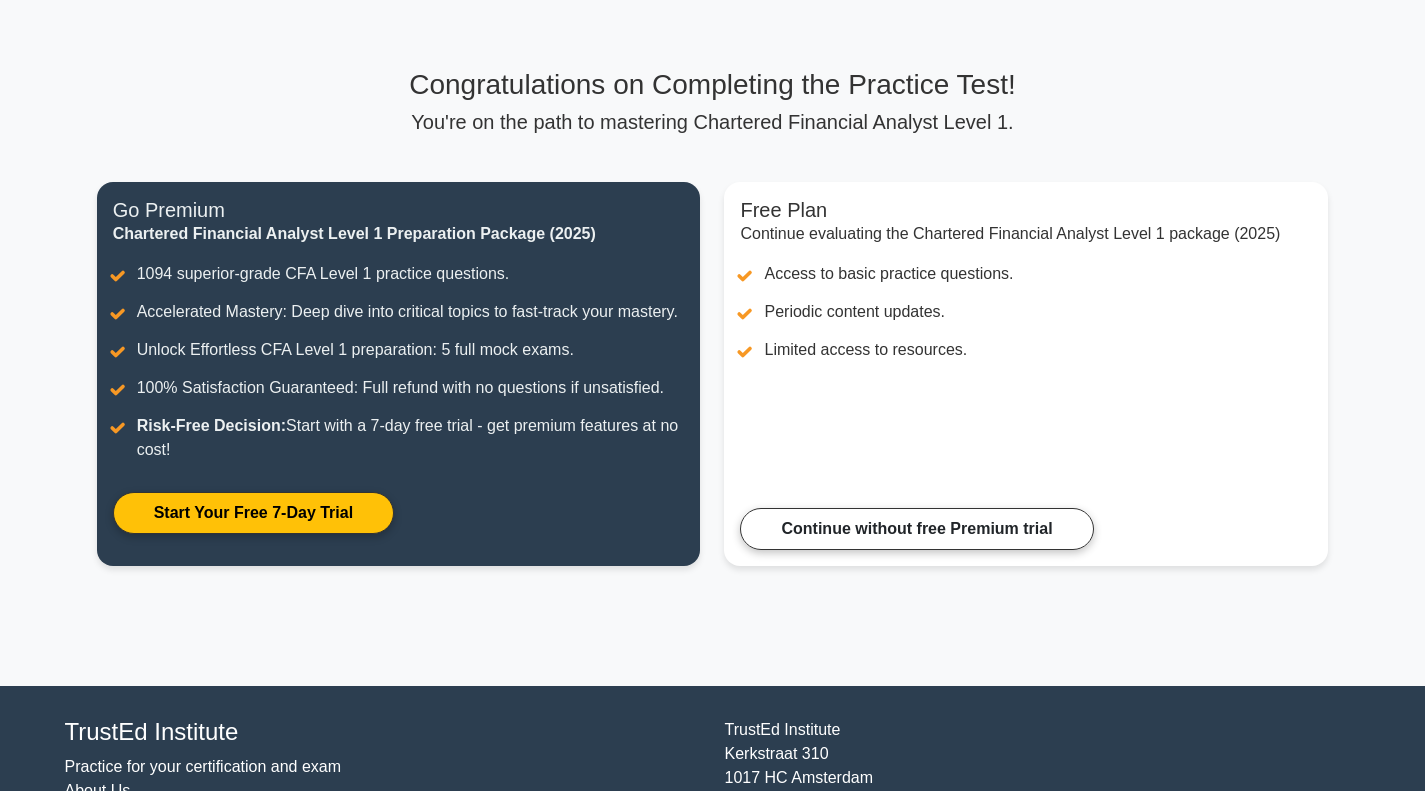 click on "Continue without free Premium trial" at bounding box center (916, 529) 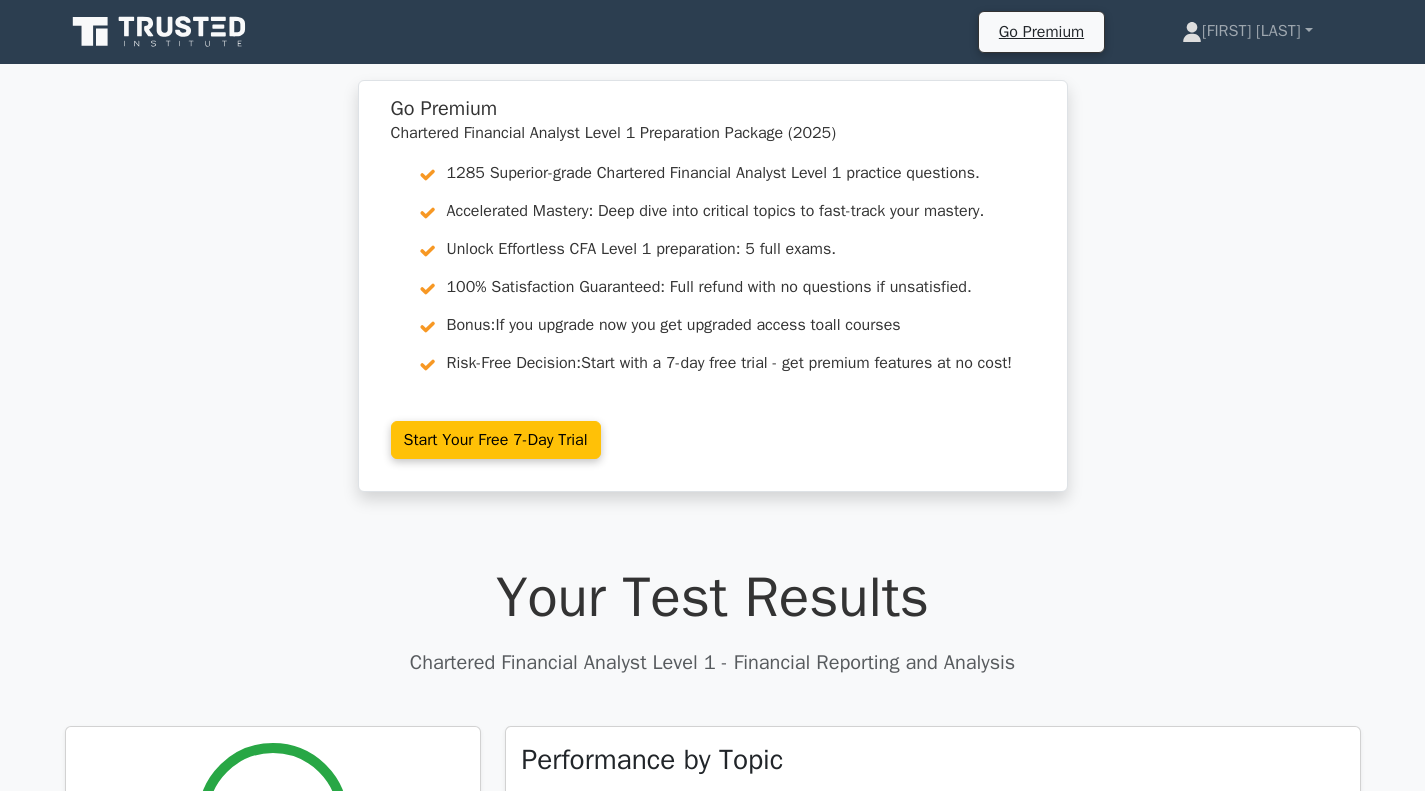 scroll, scrollTop: 0, scrollLeft: 0, axis: both 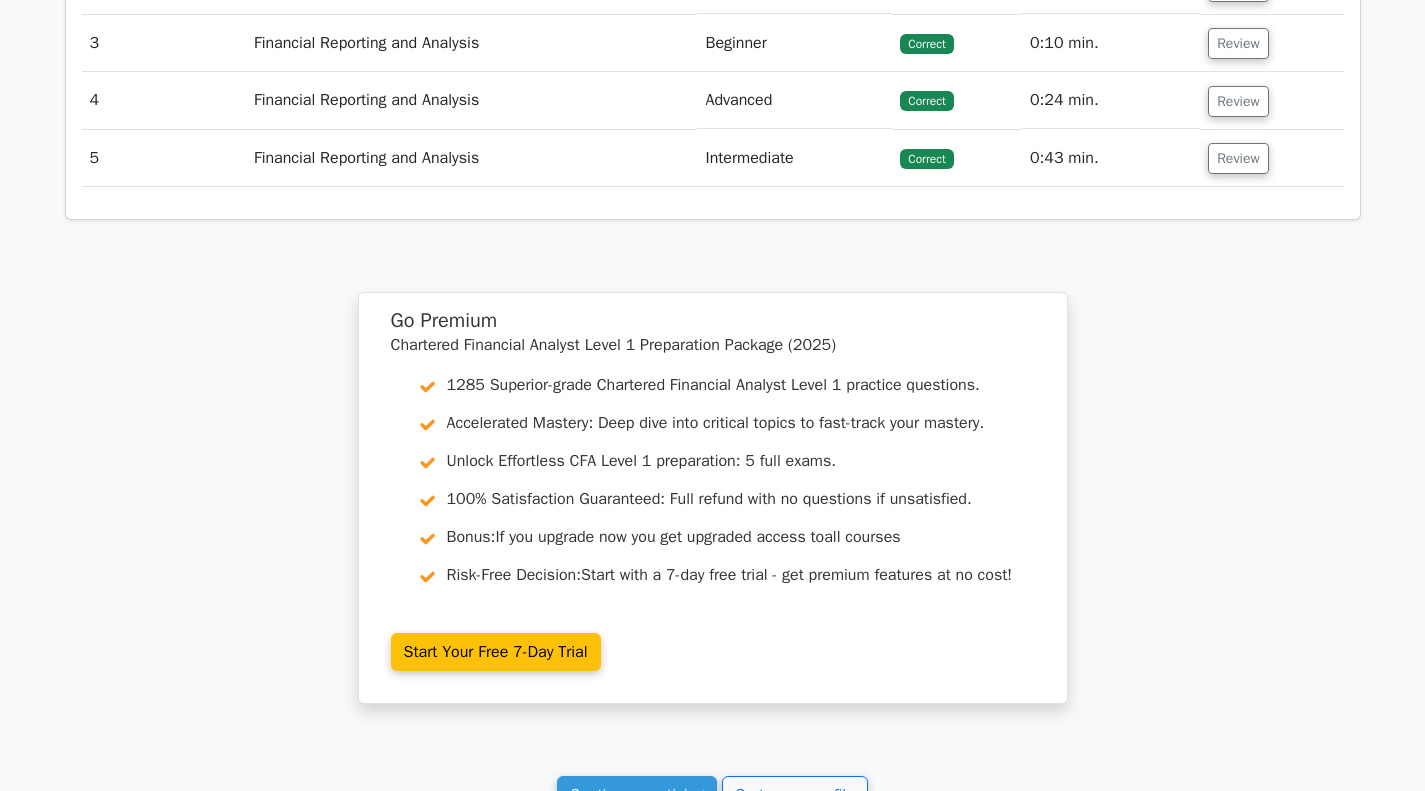 click on "Start Your Free 7-Day Trial" at bounding box center [496, 652] 